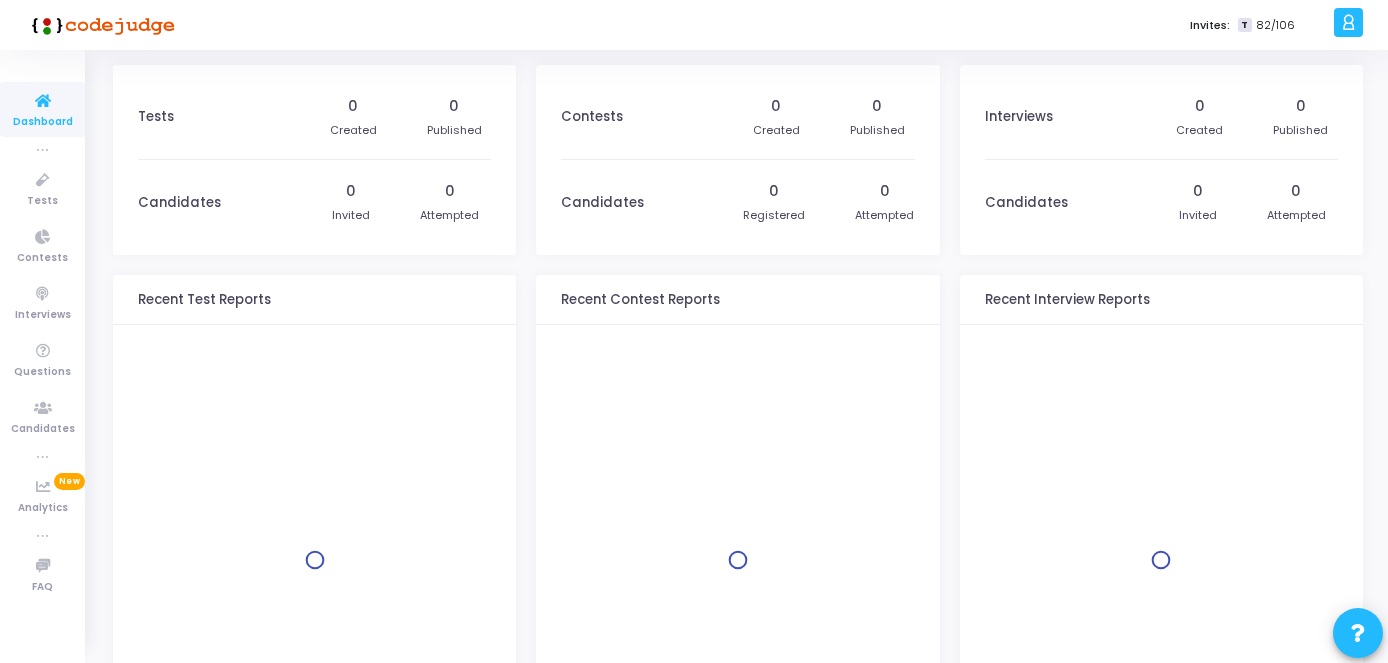 scroll, scrollTop: 0, scrollLeft: 0, axis: both 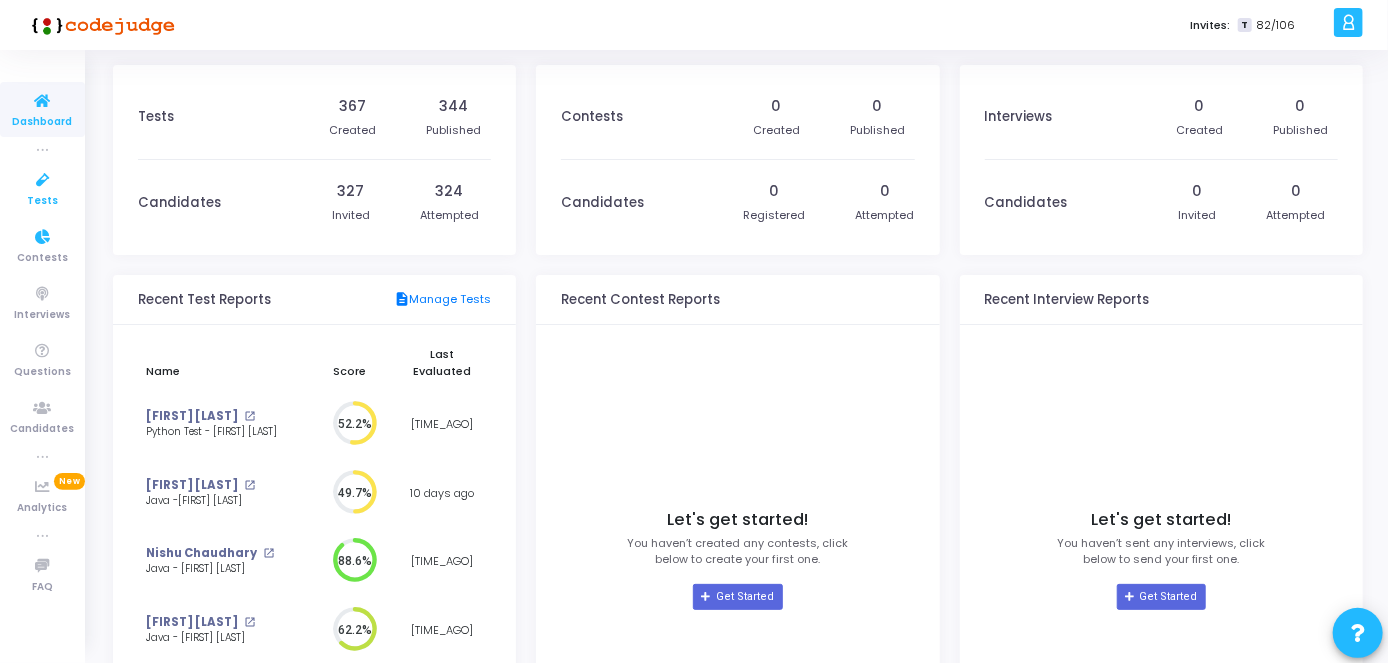 click on "Tests" at bounding box center (42, 201) 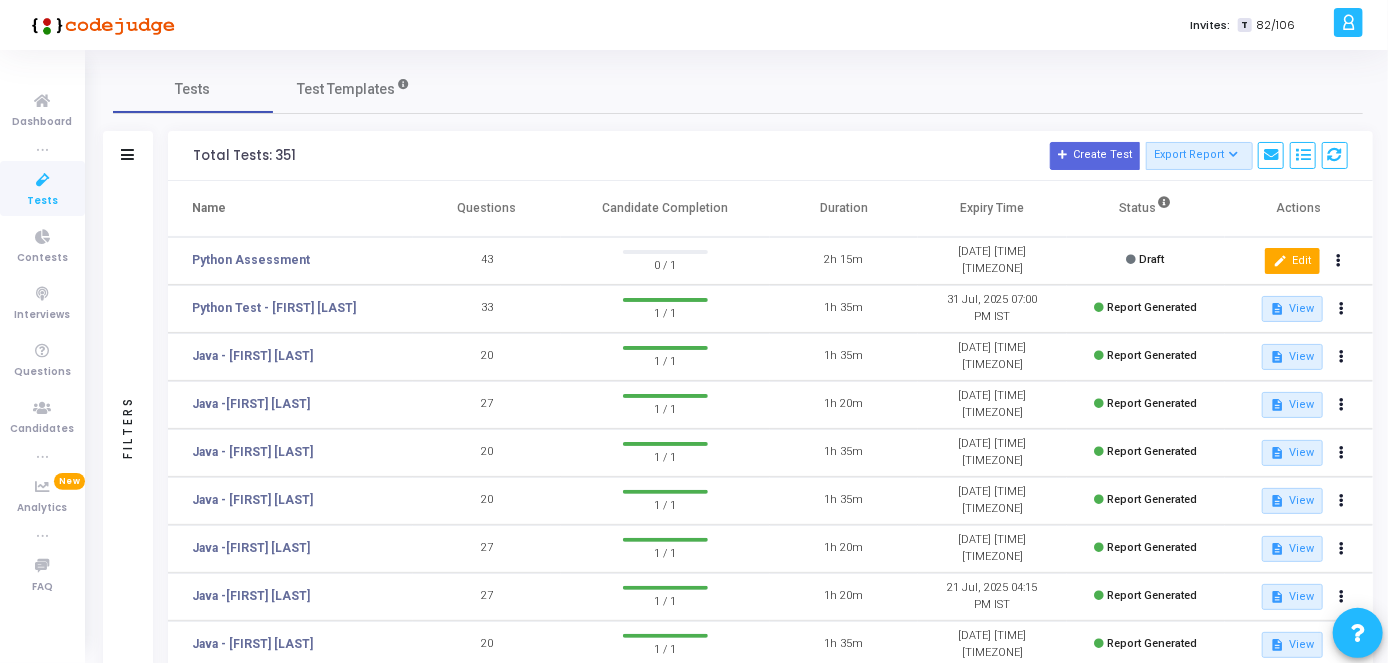 click on "edit  Edit" at bounding box center [1292, 261] 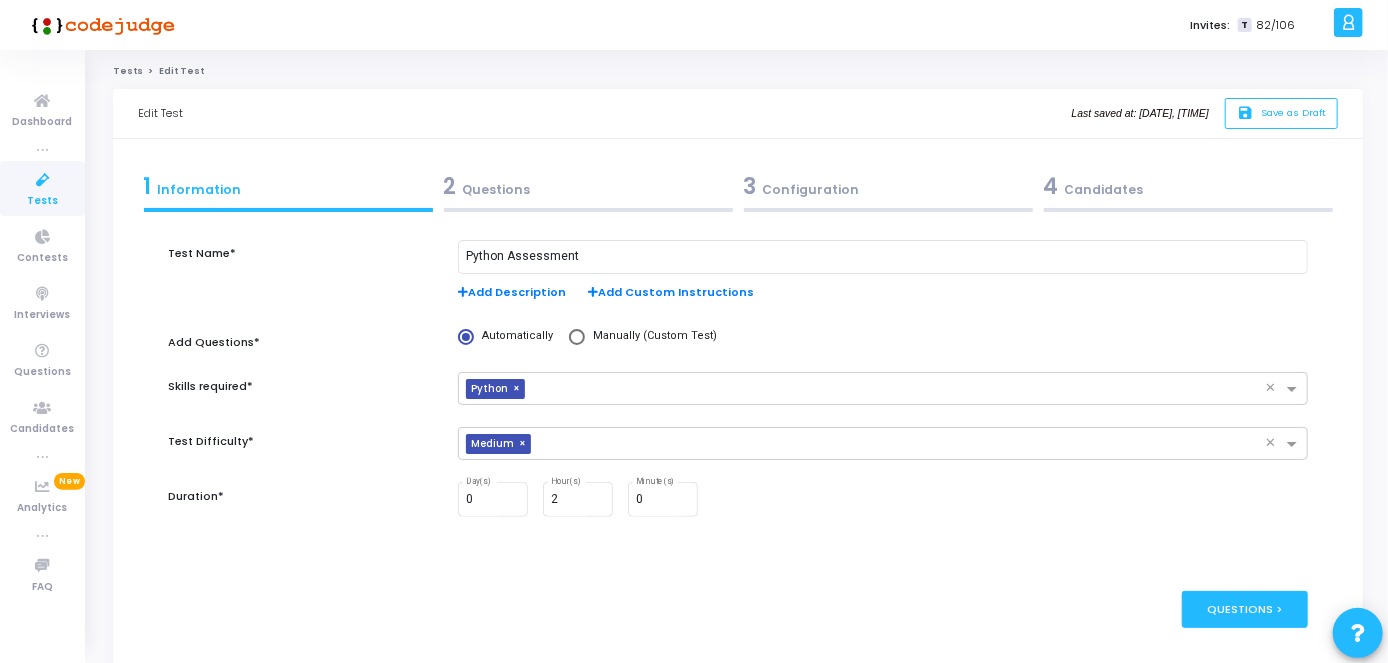 click on "1  Information" at bounding box center (288, 186) 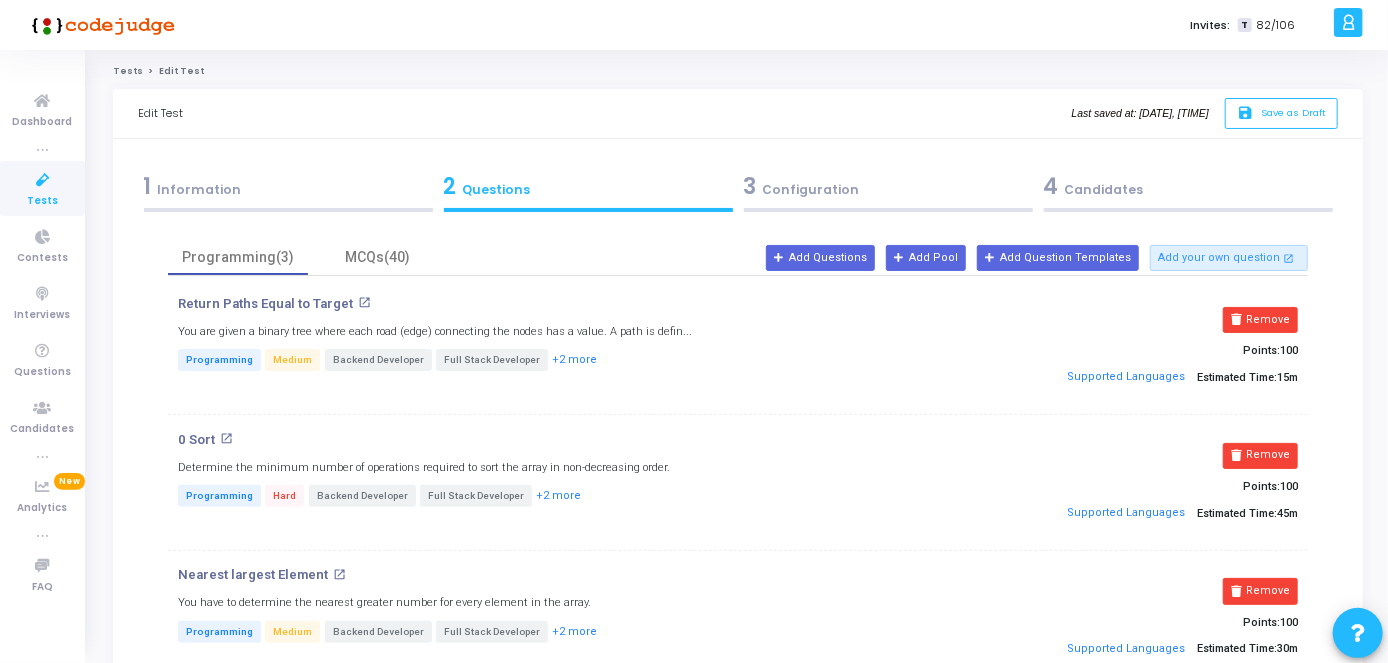 click on "3  Configuration" at bounding box center (888, 191) 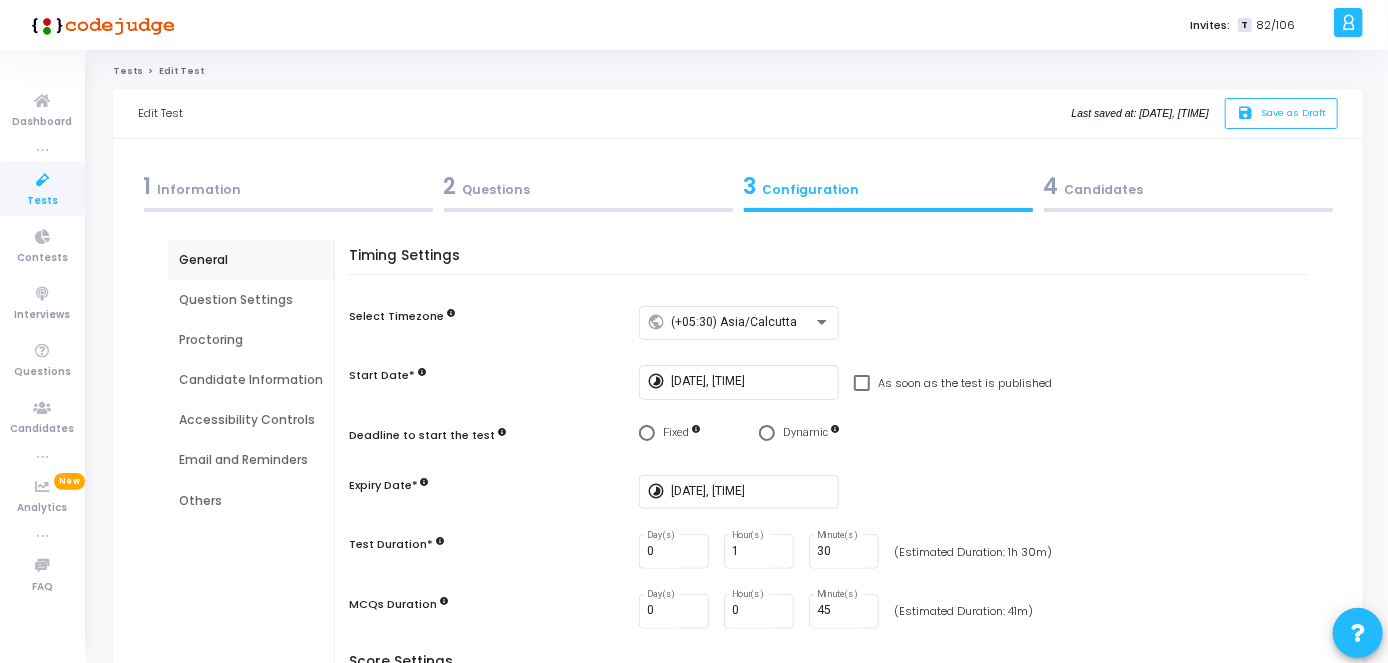 click on "4  Candidates" at bounding box center [1188, 186] 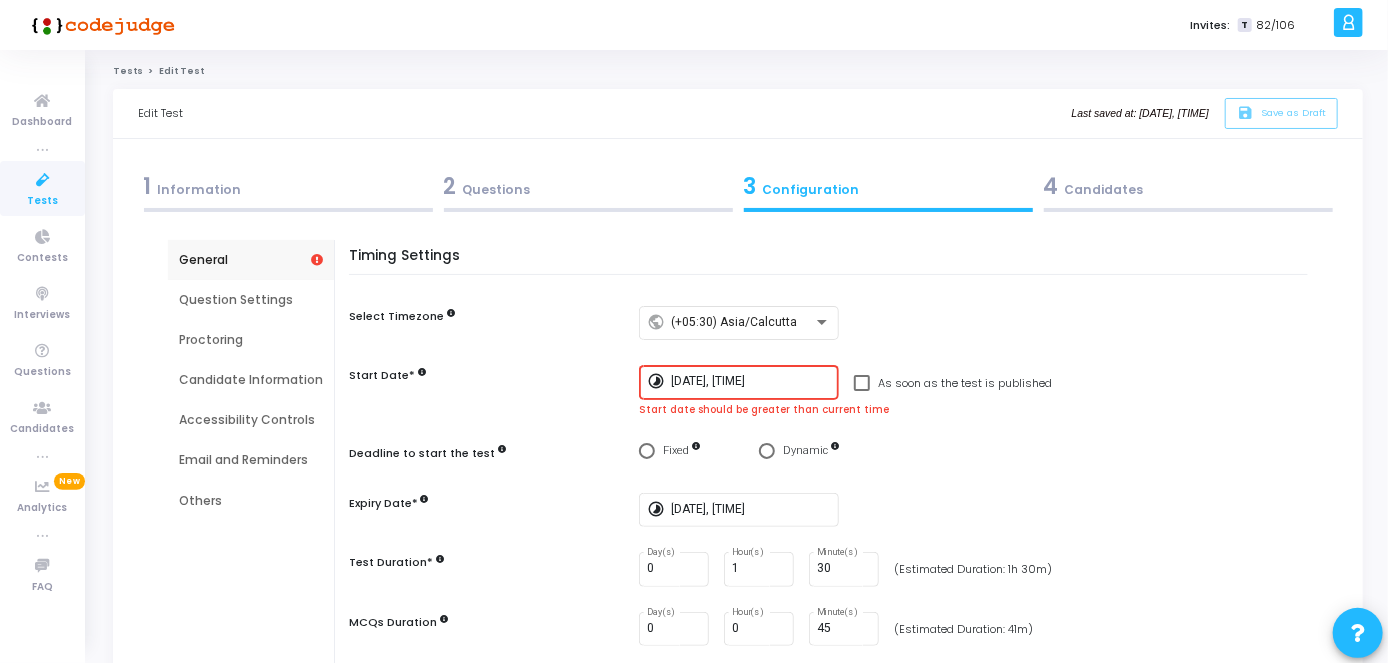 click on "2  Questions" at bounding box center [588, 186] 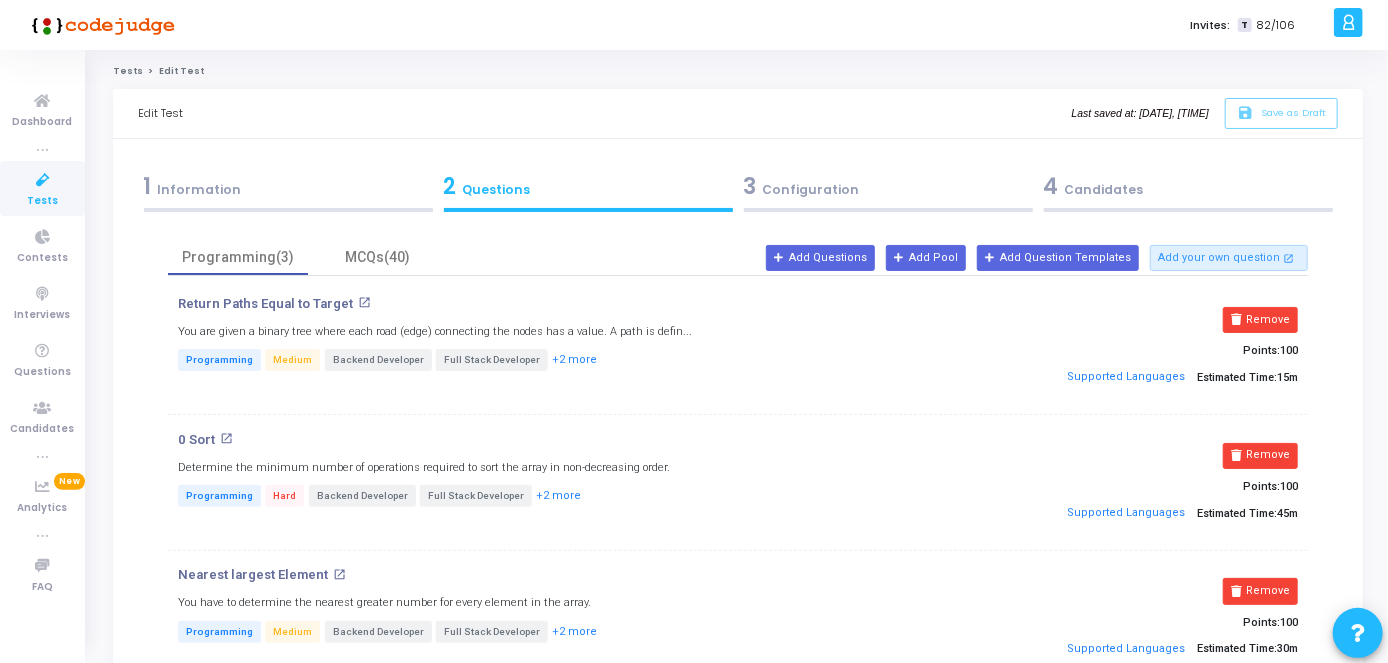 click on "1  Information" at bounding box center (288, 191) 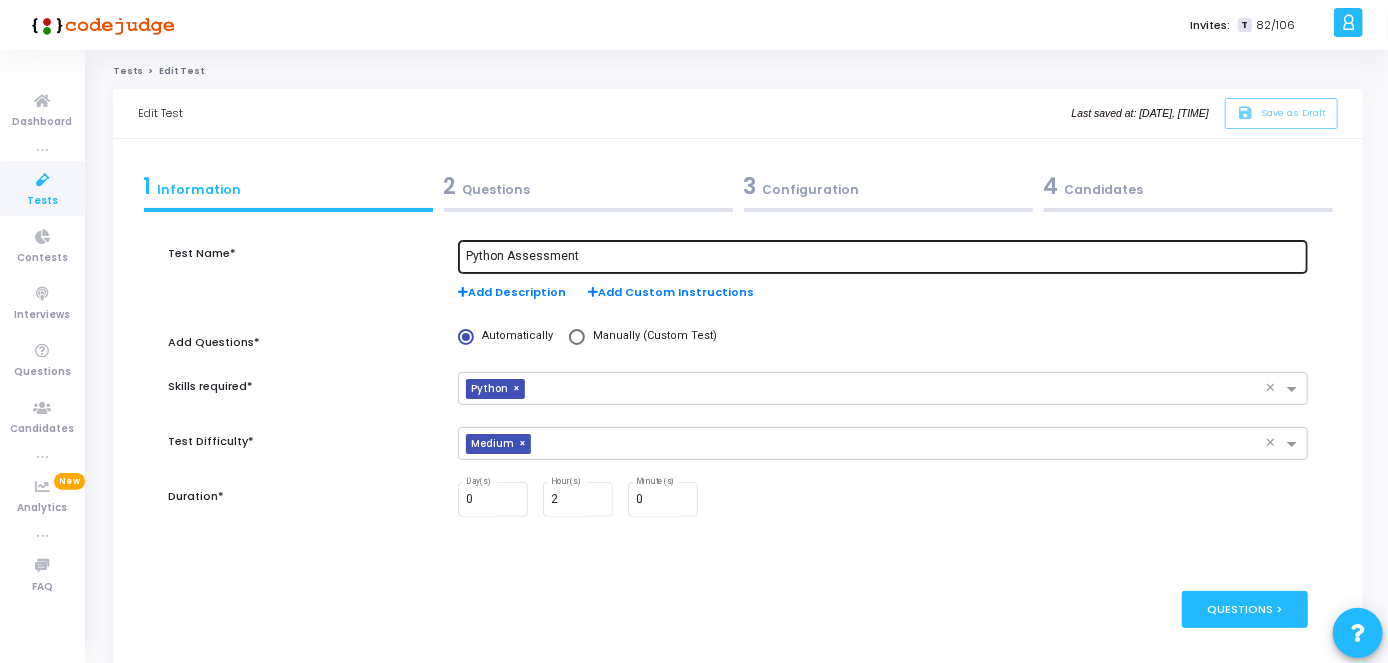 click on "Python Assessment" at bounding box center [883, 257] 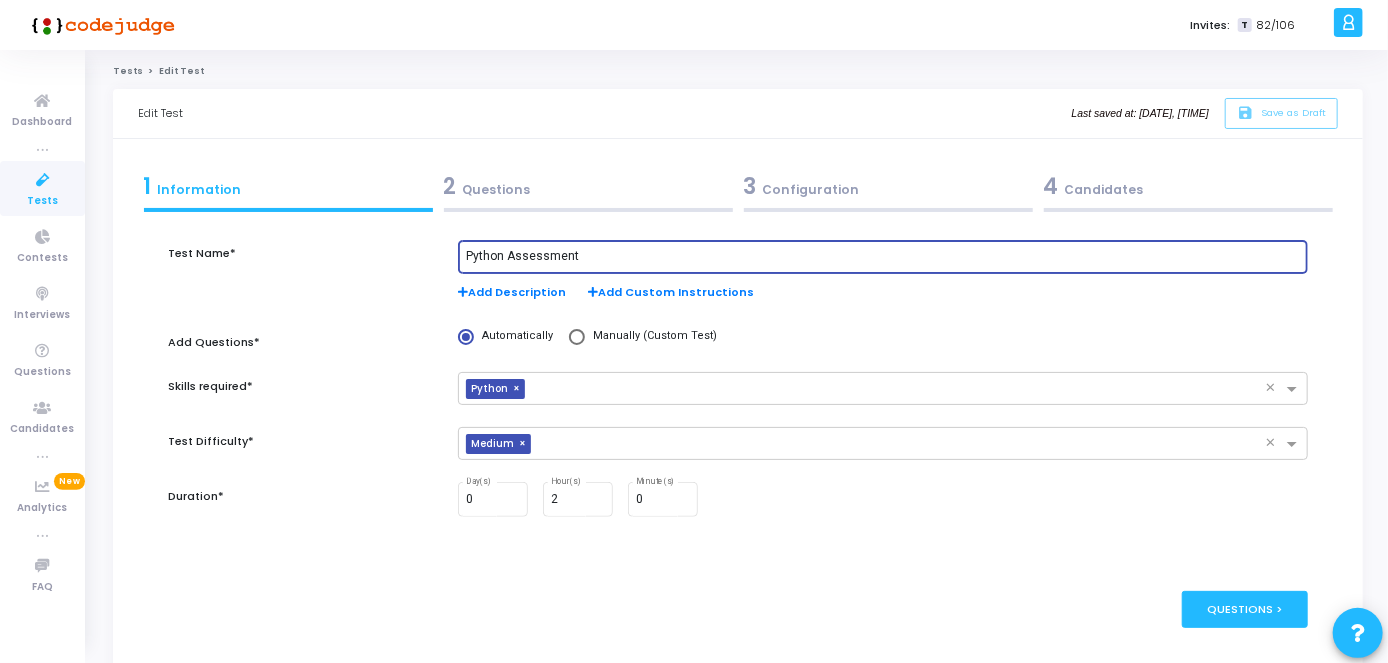 drag, startPoint x: 616, startPoint y: 254, endPoint x: 418, endPoint y: 249, distance: 198.06313 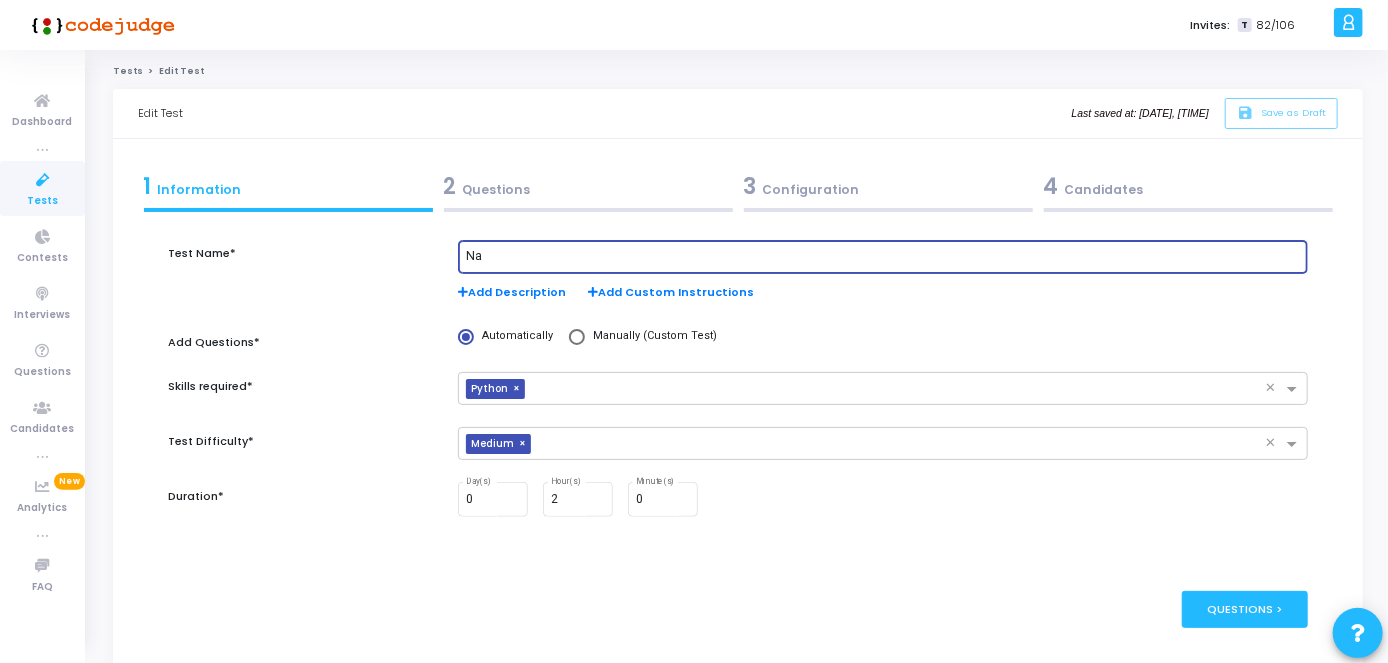 type on "N" 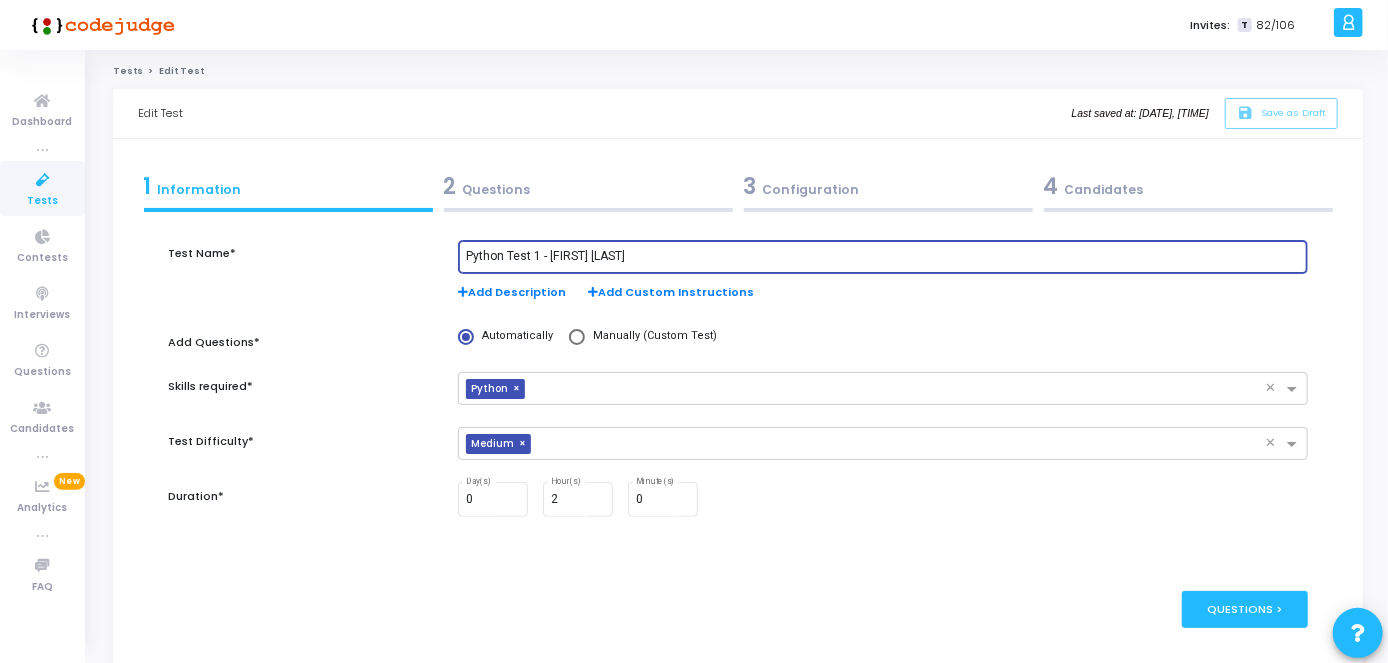 type on "Python Test 1 - [FIRST] [LAST]" 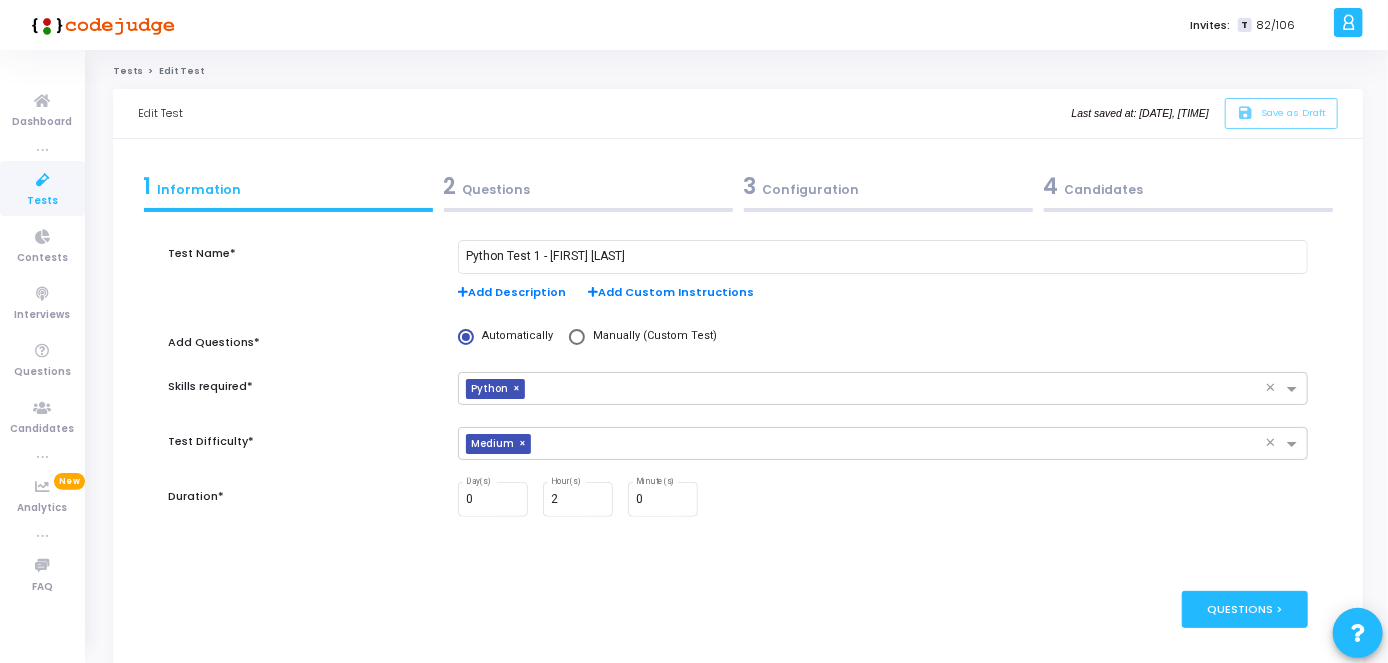 click on "2  Questions" at bounding box center (588, 186) 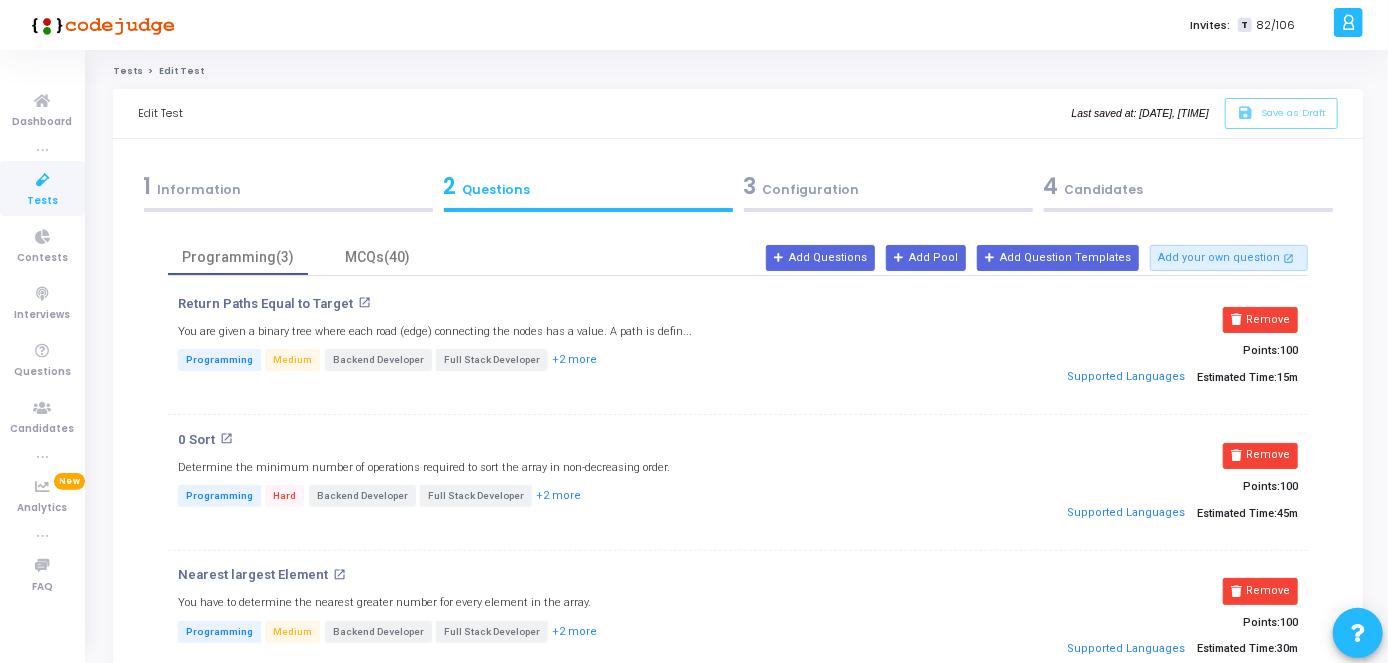 click on "3  Configuration" at bounding box center (888, 191) 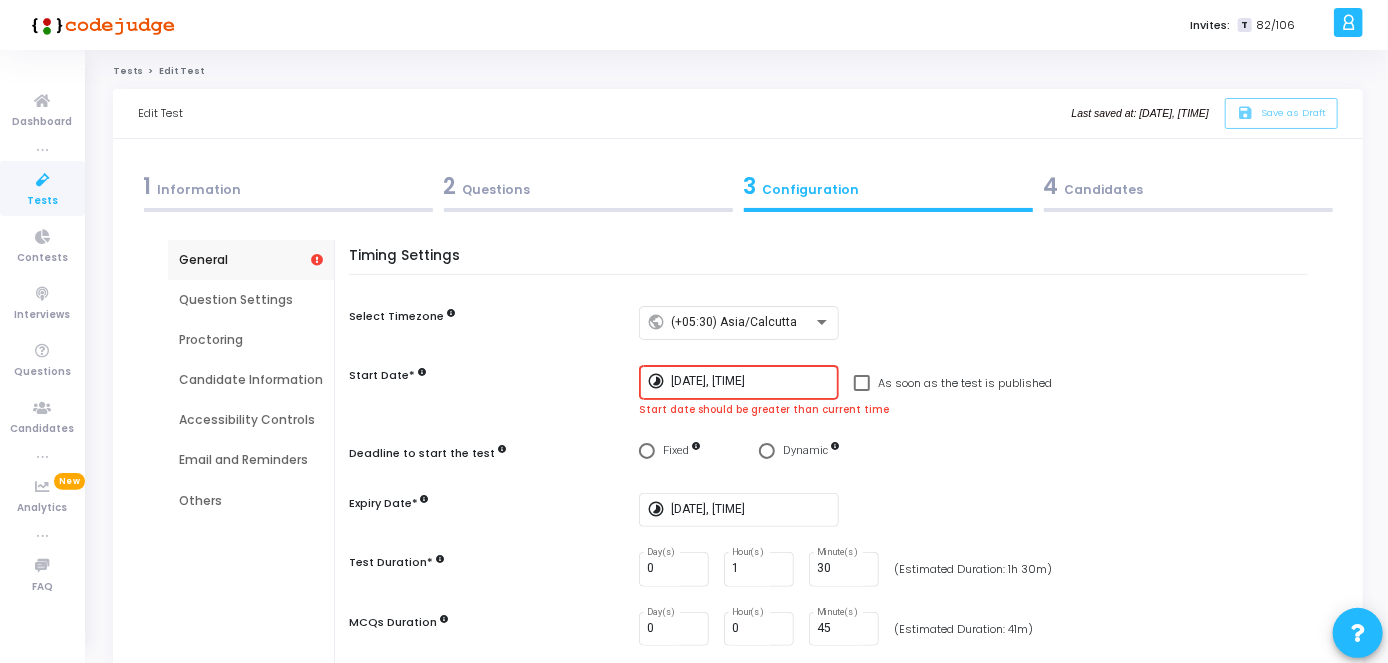 click on "[DATE], [TIME]" at bounding box center [751, 381] 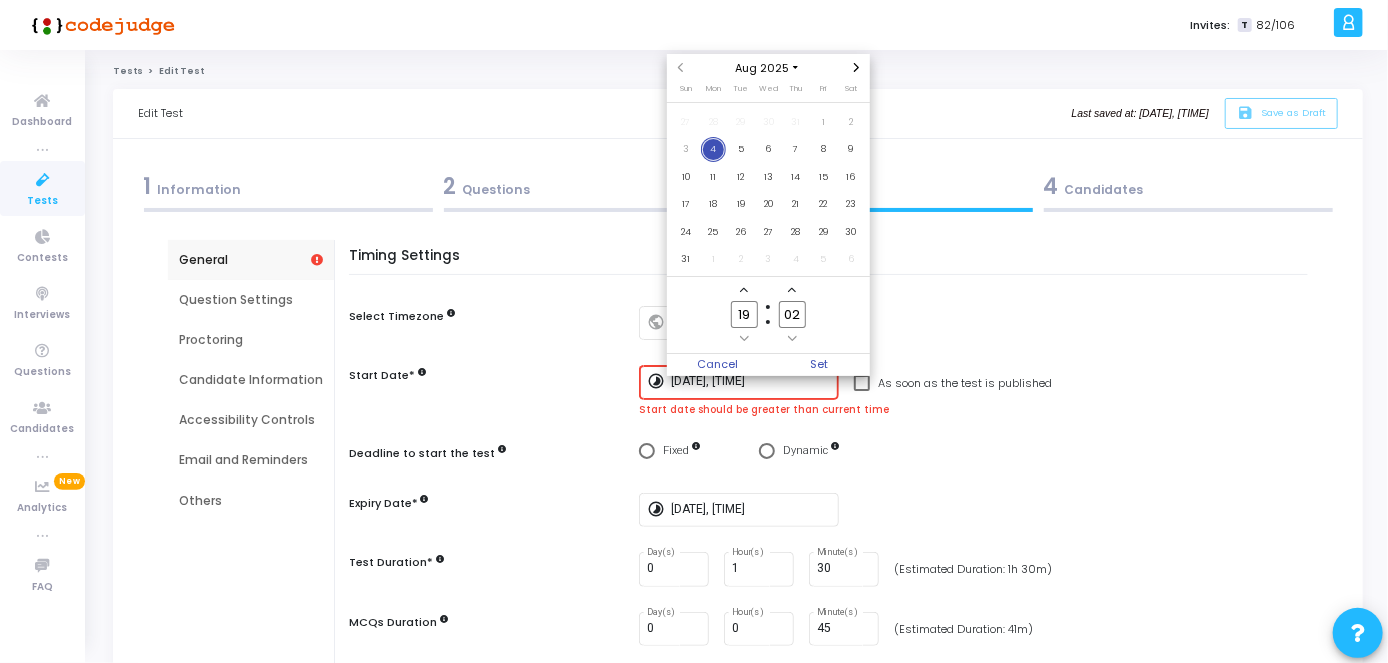 click on "02" 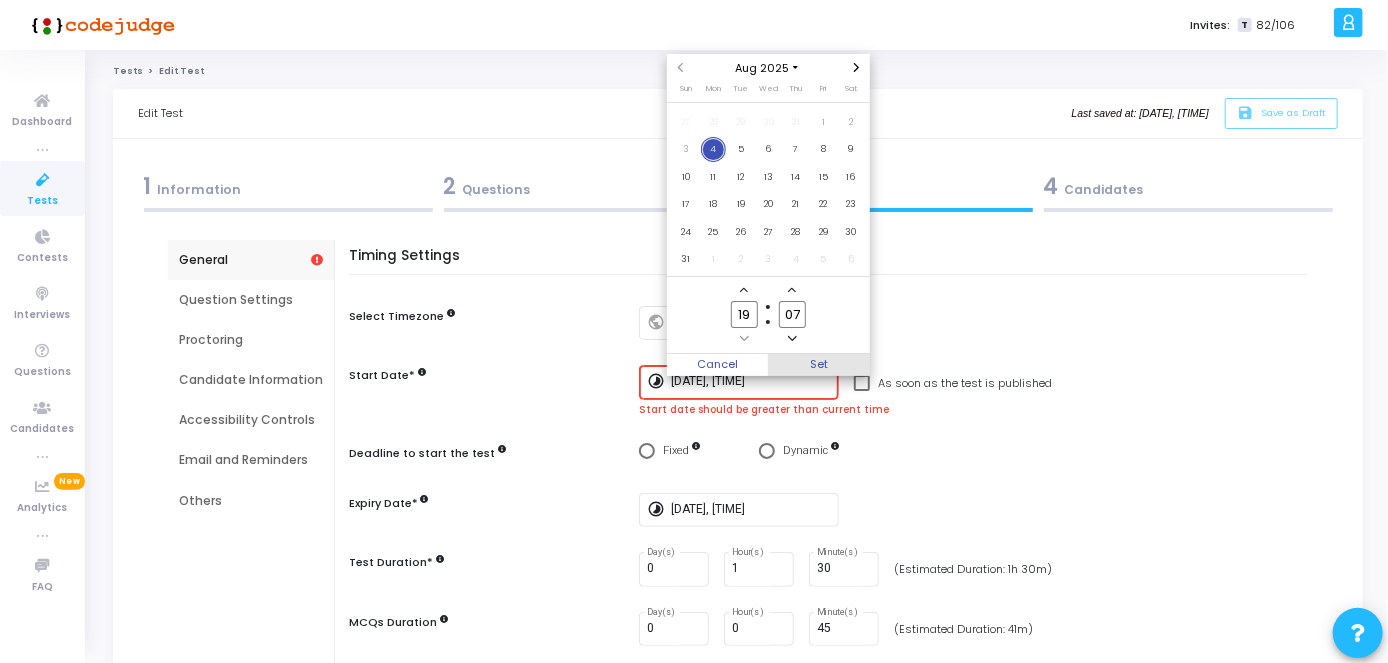 type on "07" 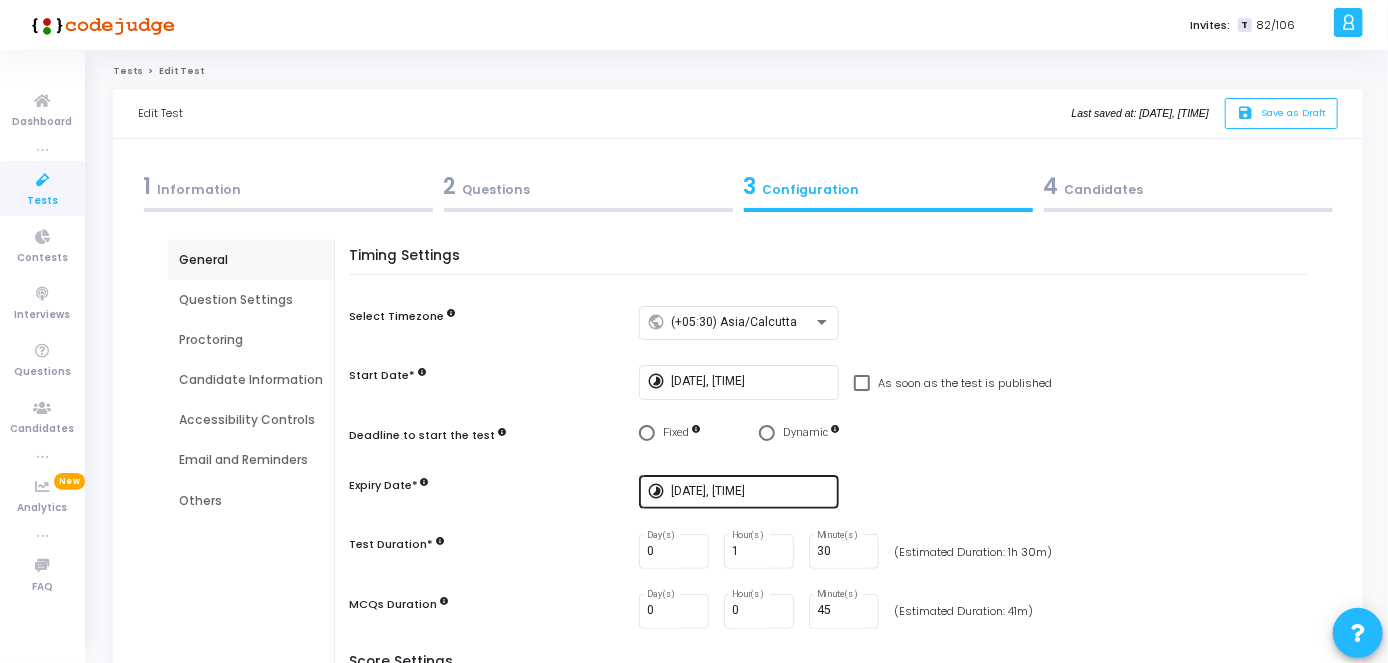 click on "[DATE], [TIME]" at bounding box center (751, 490) 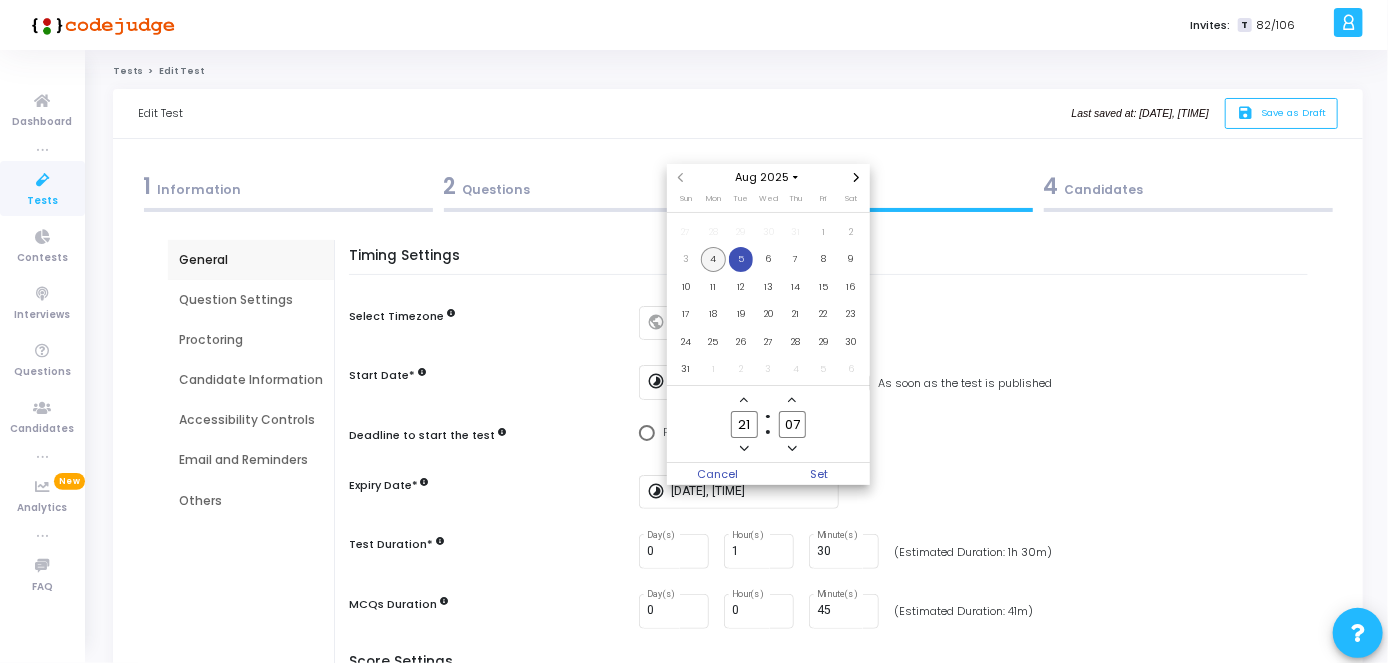 click on "4" at bounding box center [713, 259] 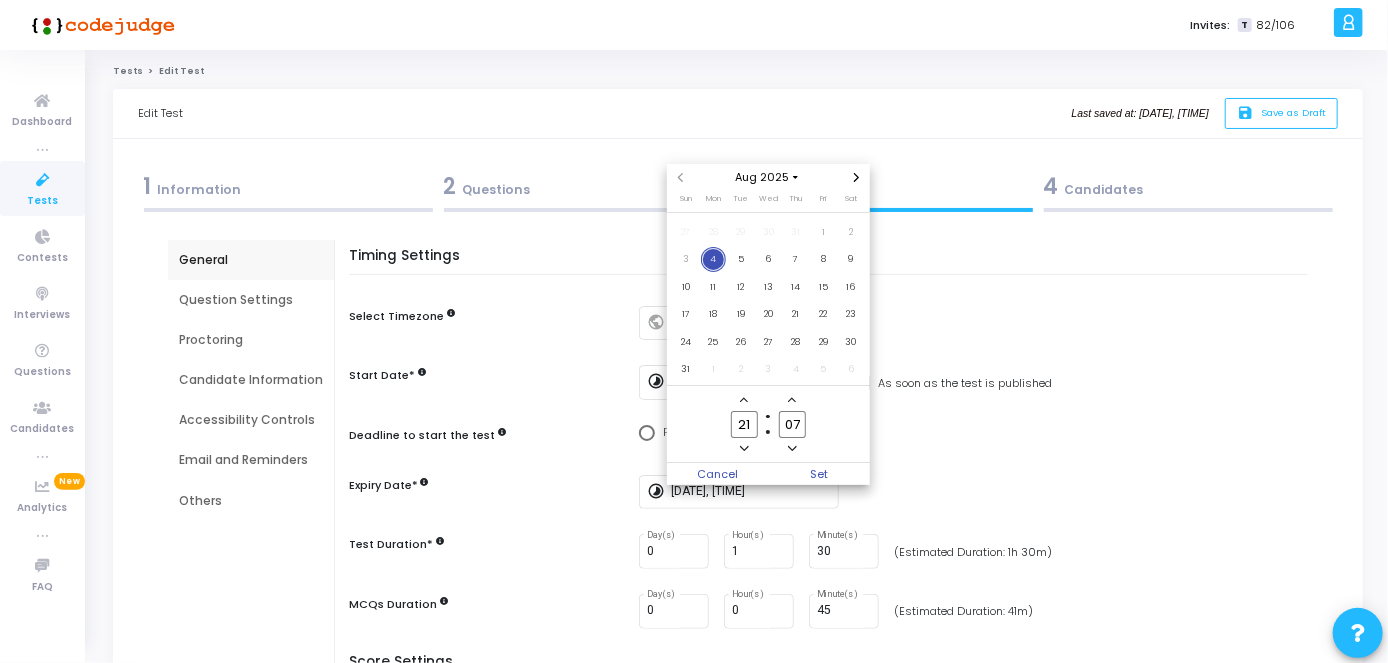 click on "21" 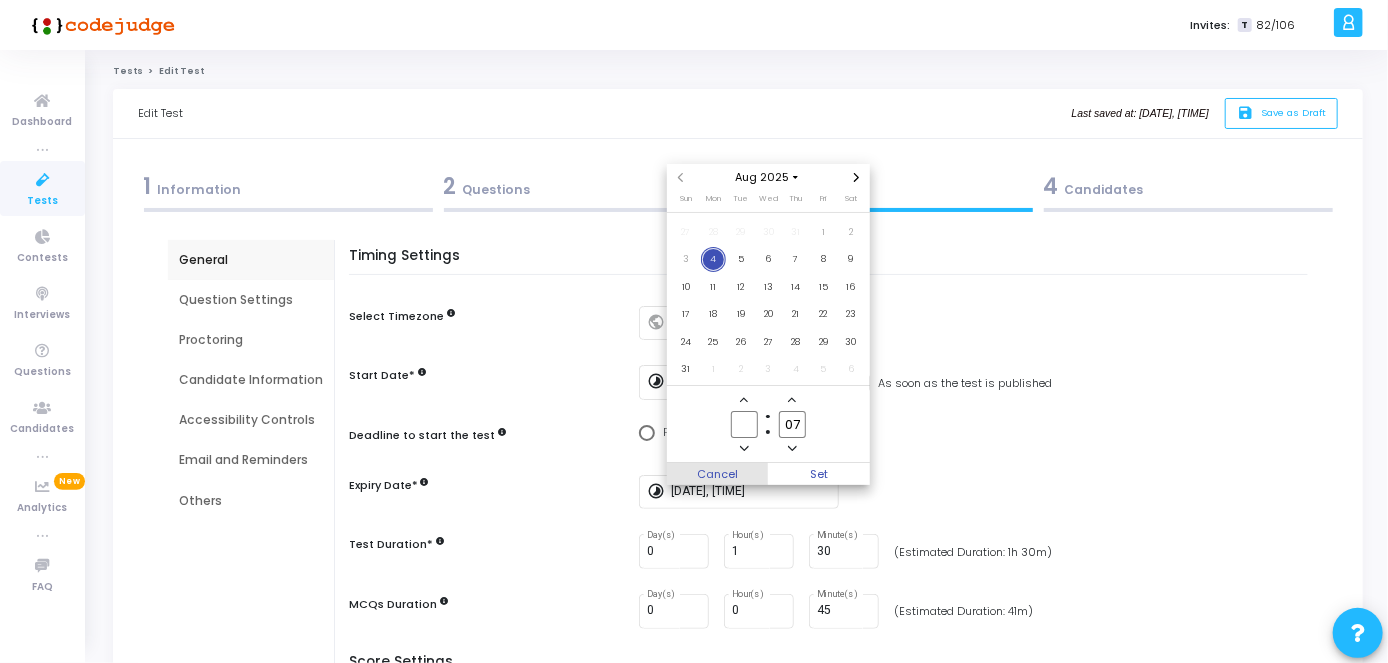 type on "21" 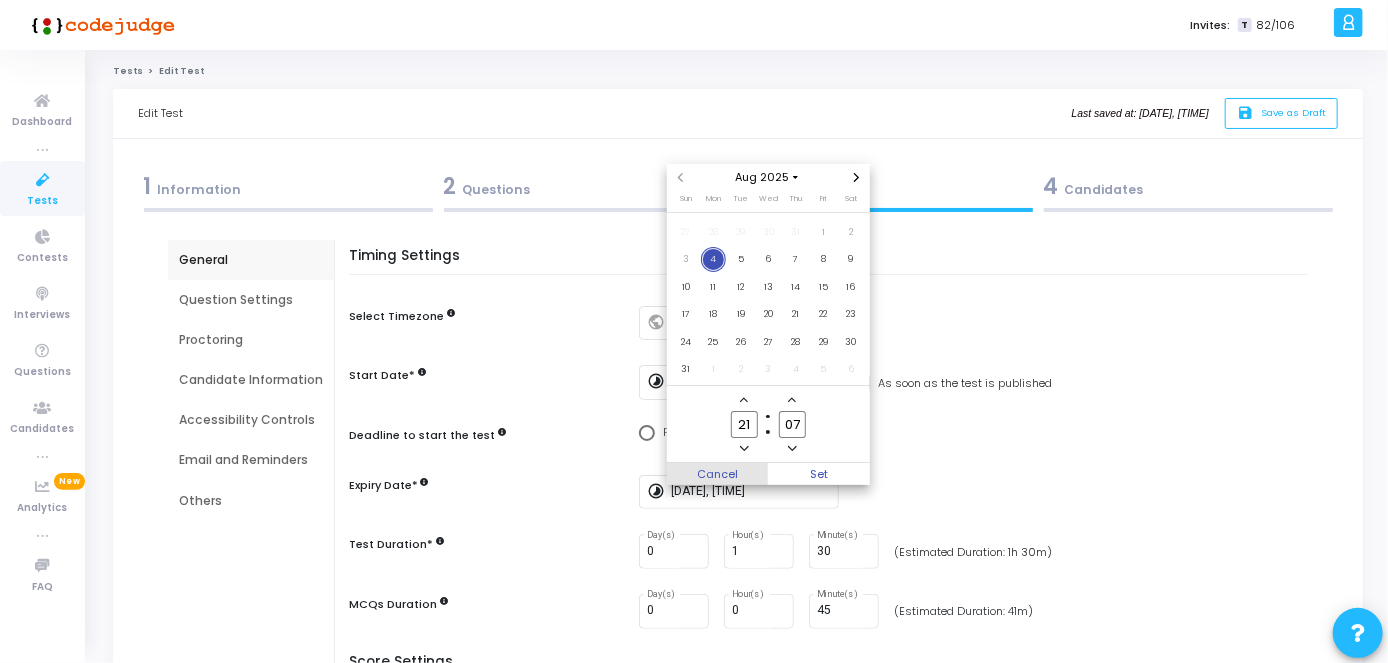 click on "Cancel" at bounding box center (718, 474) 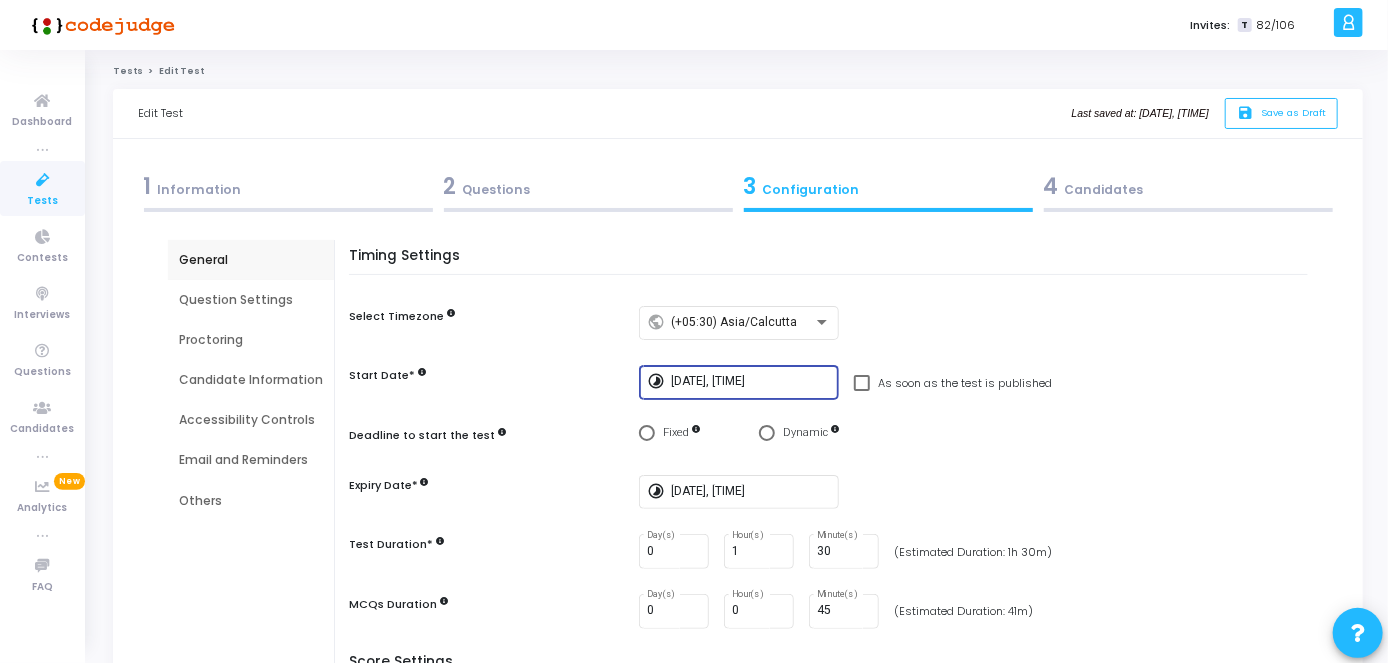 click on "[DATE], [TIME]" at bounding box center (751, 382) 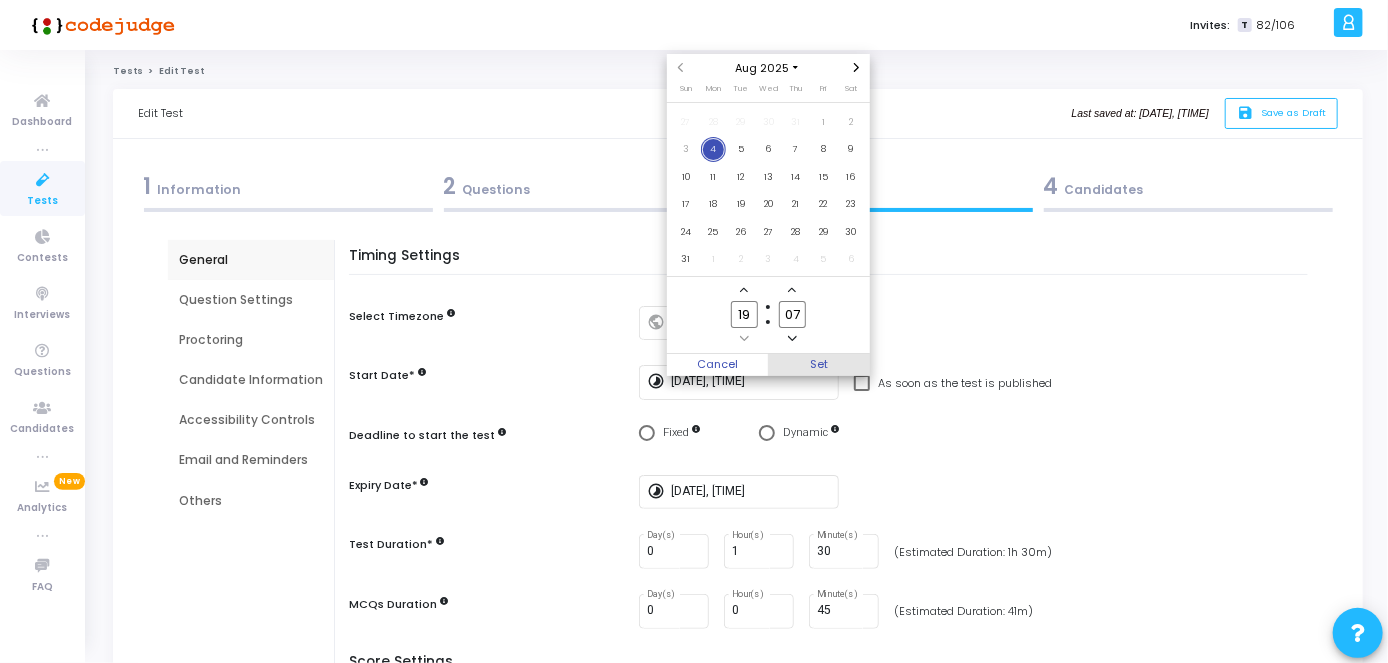 click on "Set" at bounding box center (819, 365) 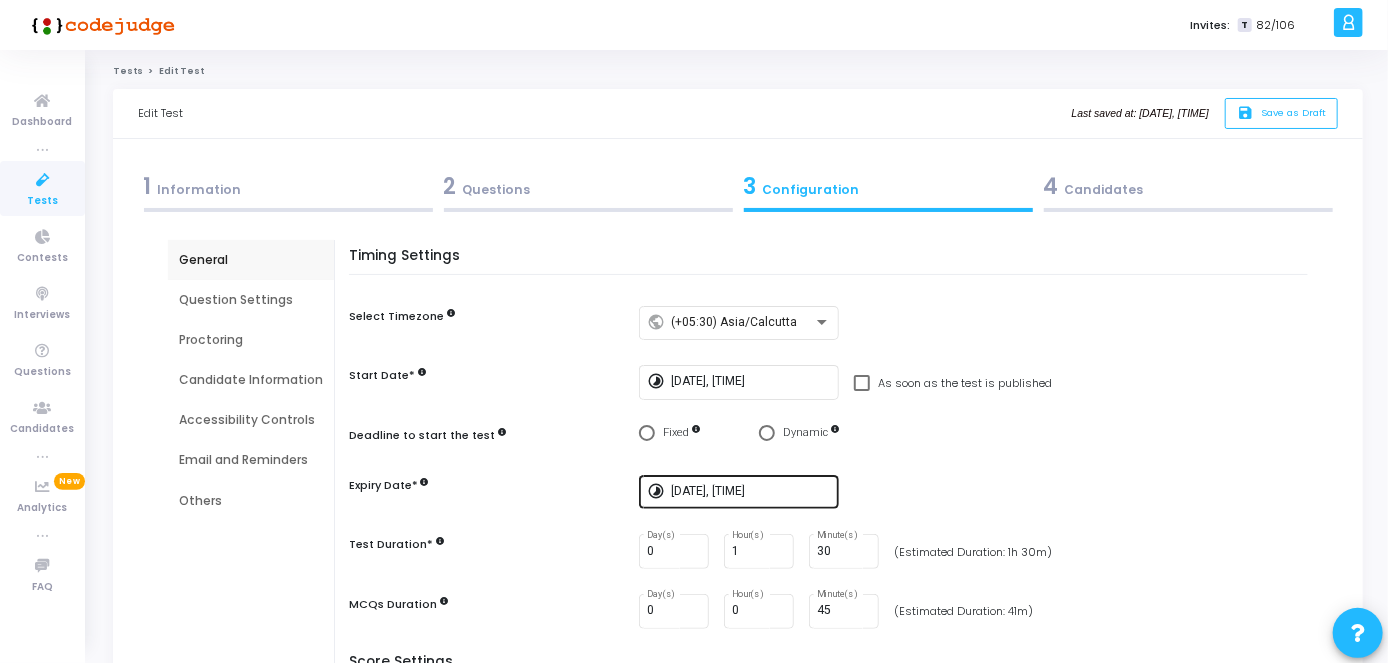 click on "[DATE], [TIME]" at bounding box center (751, 490) 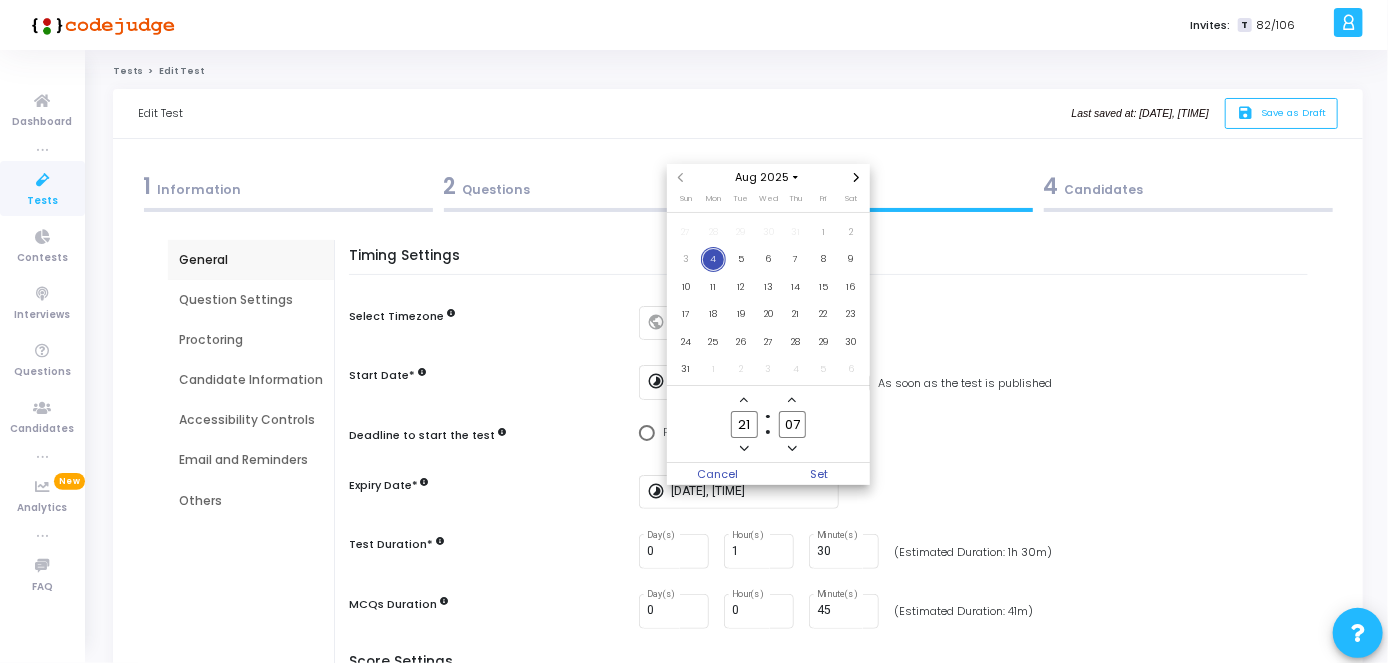 click on "21" 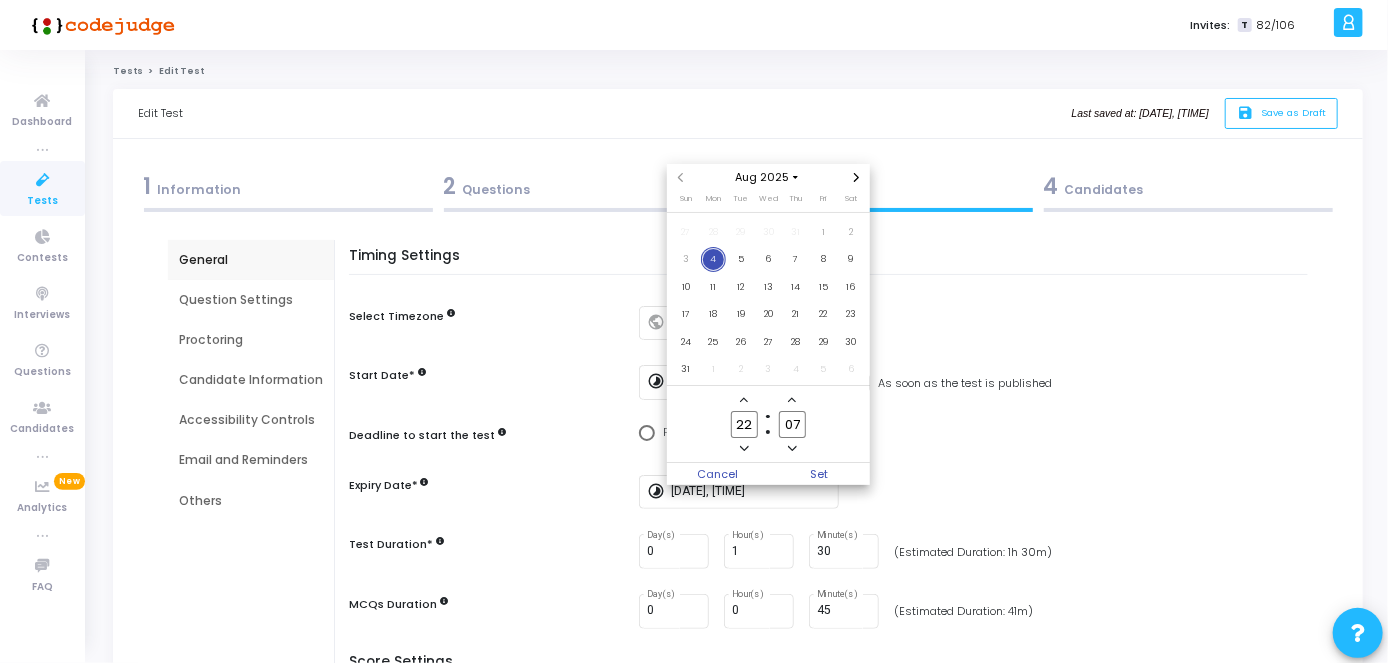 type on "22" 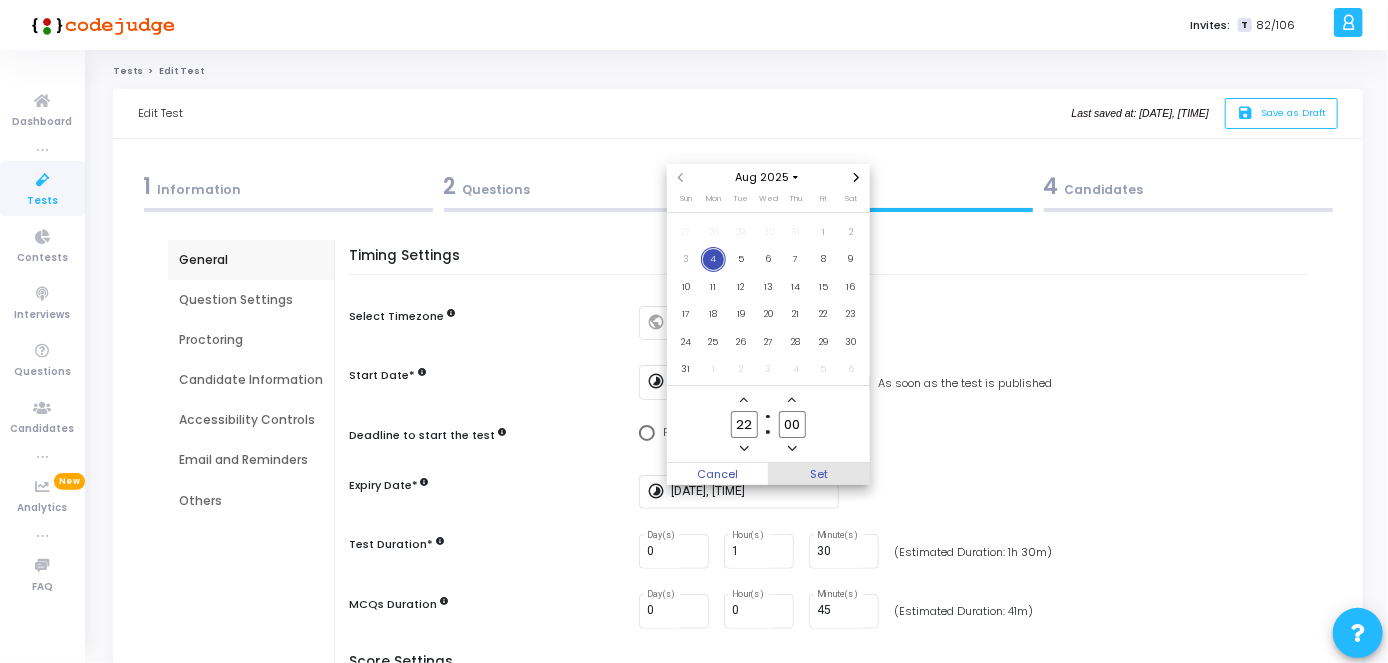 type on "00" 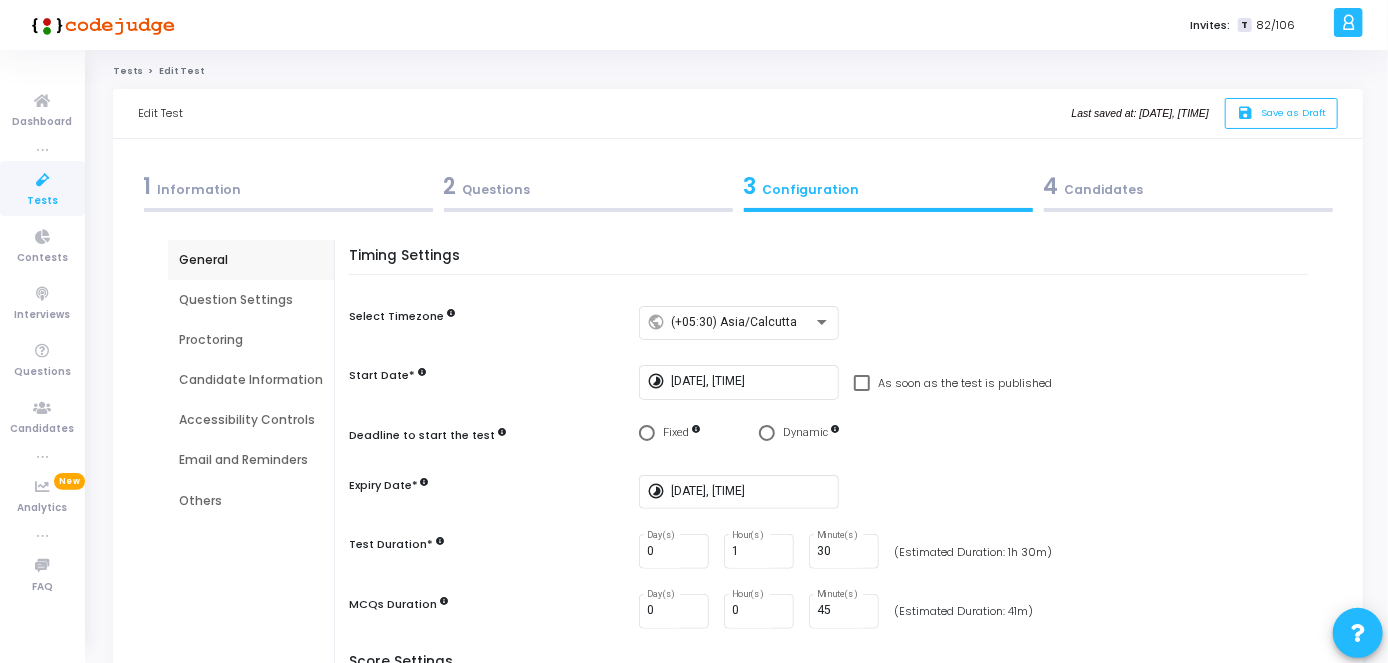 click on "4  Candidates" at bounding box center [1188, 186] 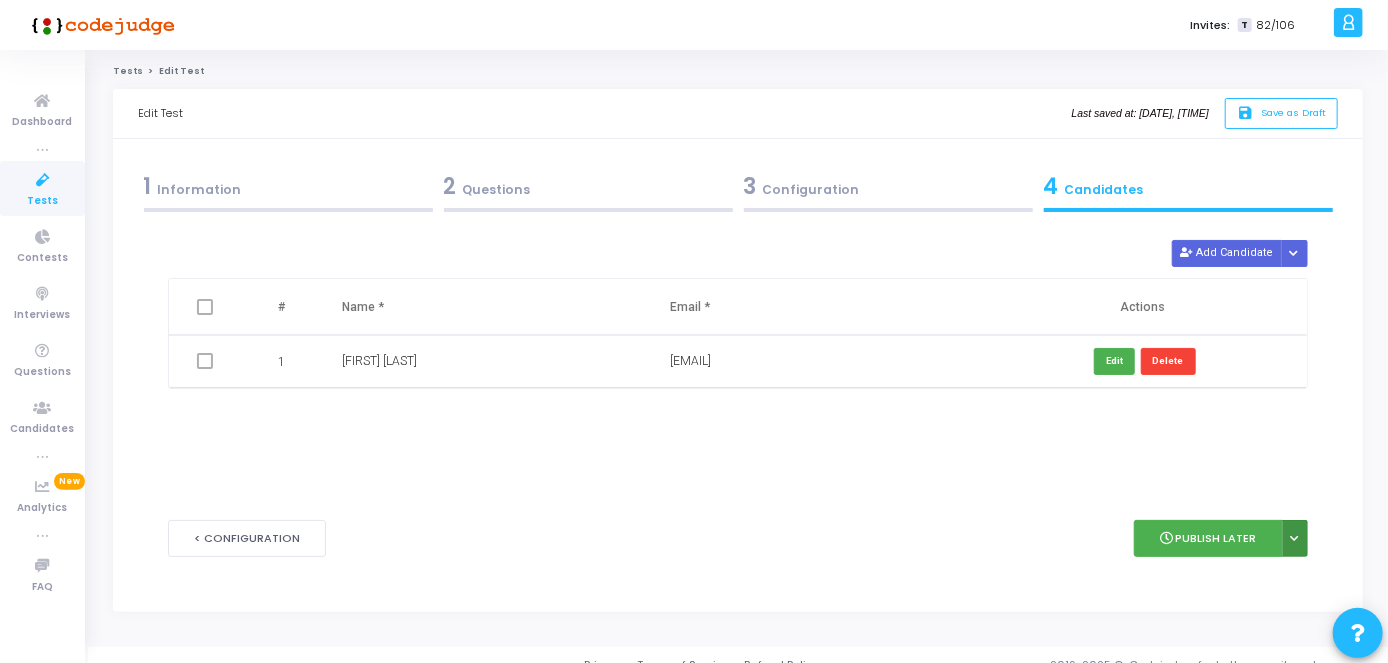 click at bounding box center (1295, 538) 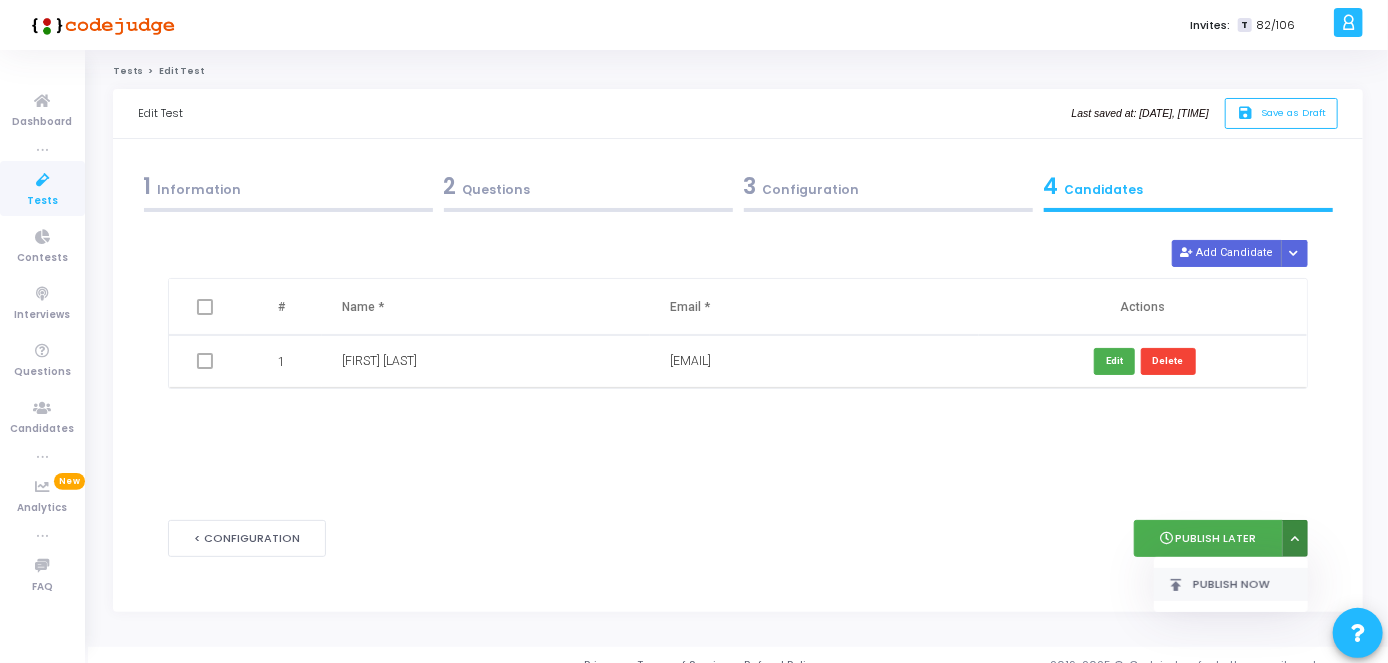 click on "publish  Publish Now" at bounding box center (1231, 584) 